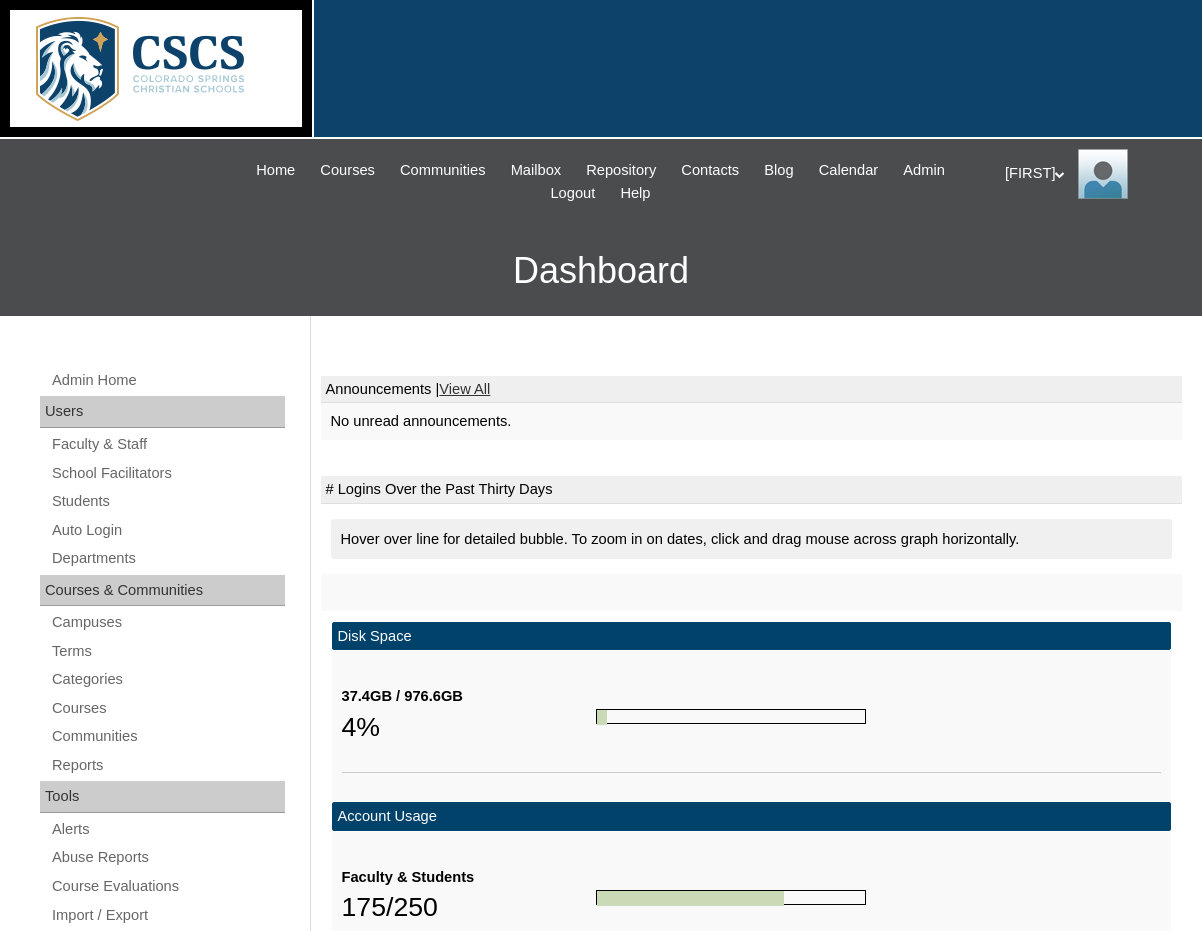 scroll, scrollTop: 0, scrollLeft: 0, axis: both 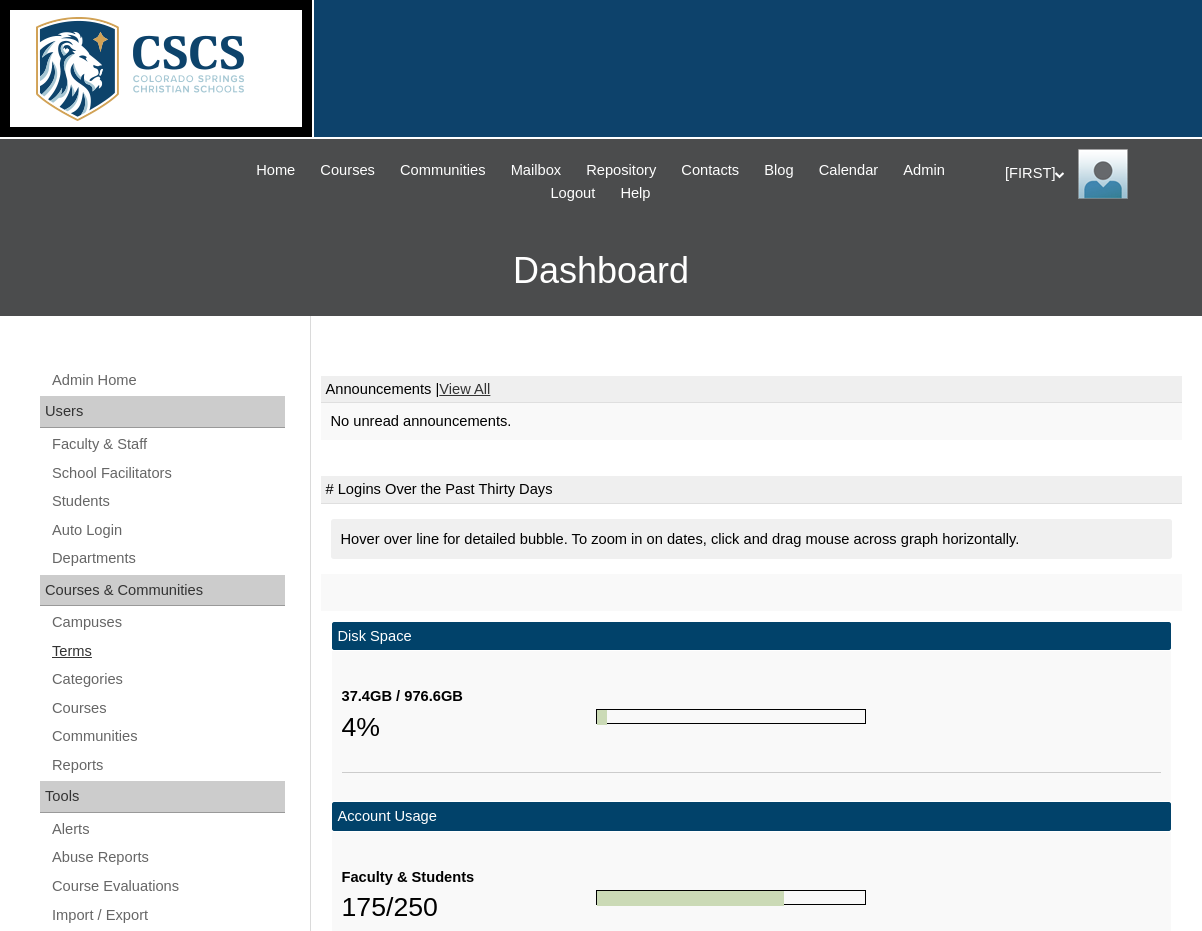 click on "Terms" at bounding box center [167, 651] 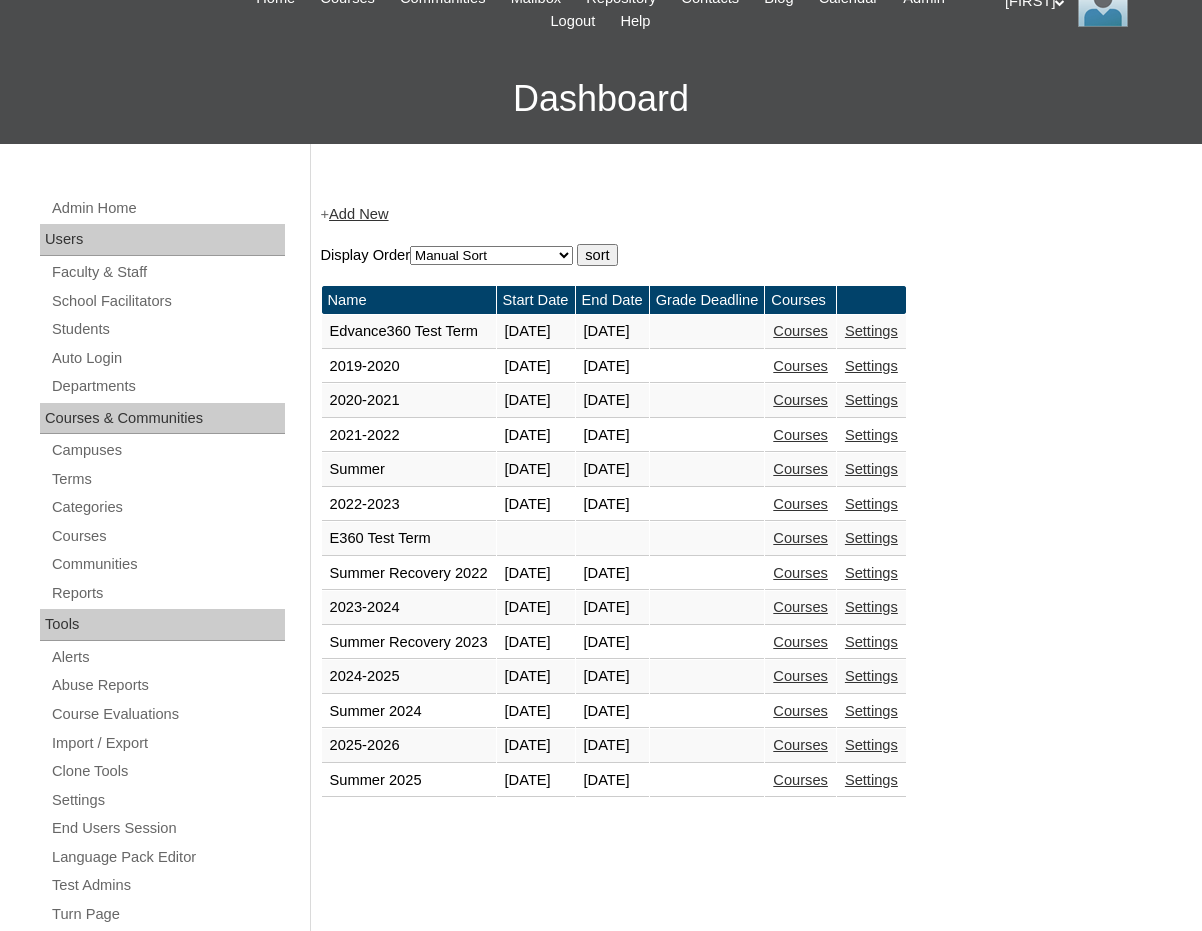 scroll, scrollTop: 400, scrollLeft: 0, axis: vertical 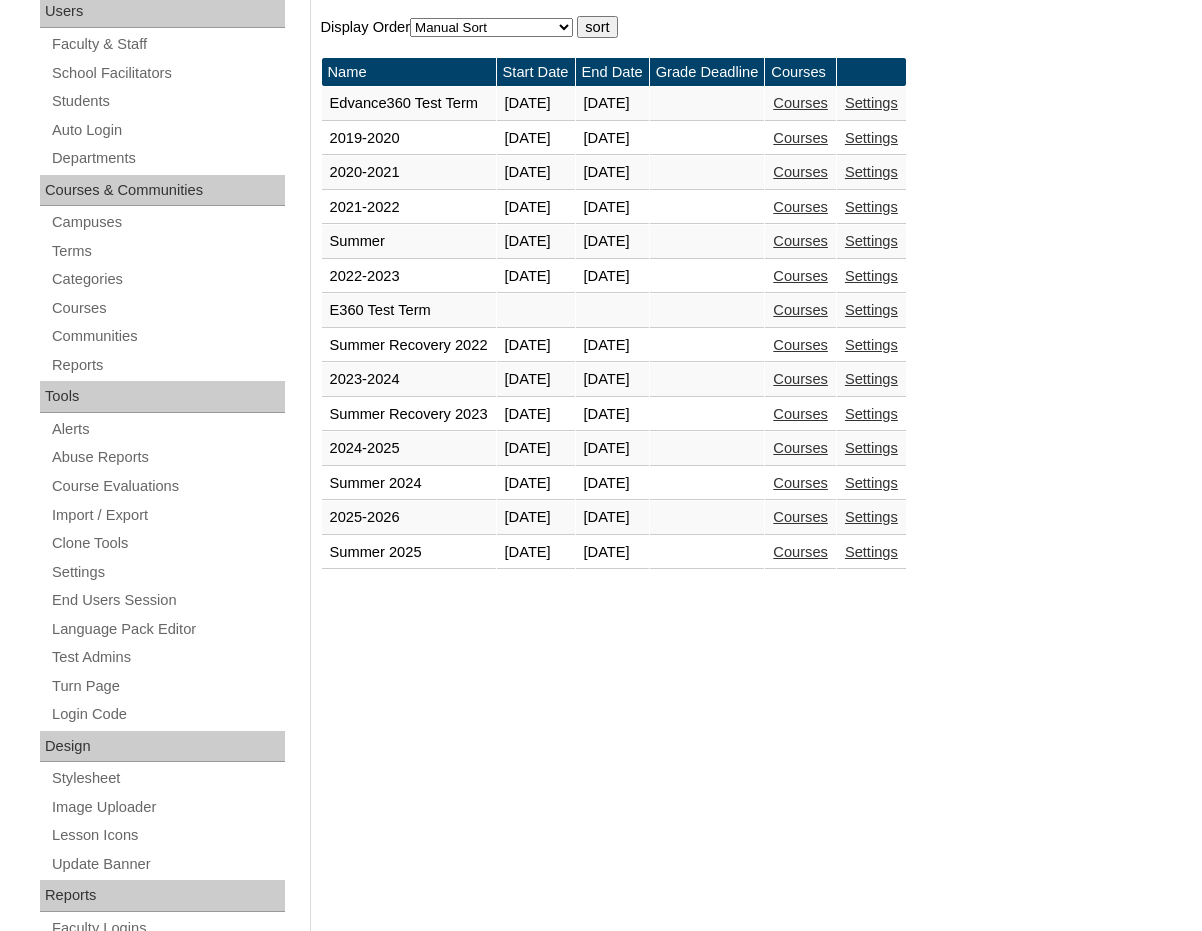 click on "Courses" at bounding box center (800, 517) 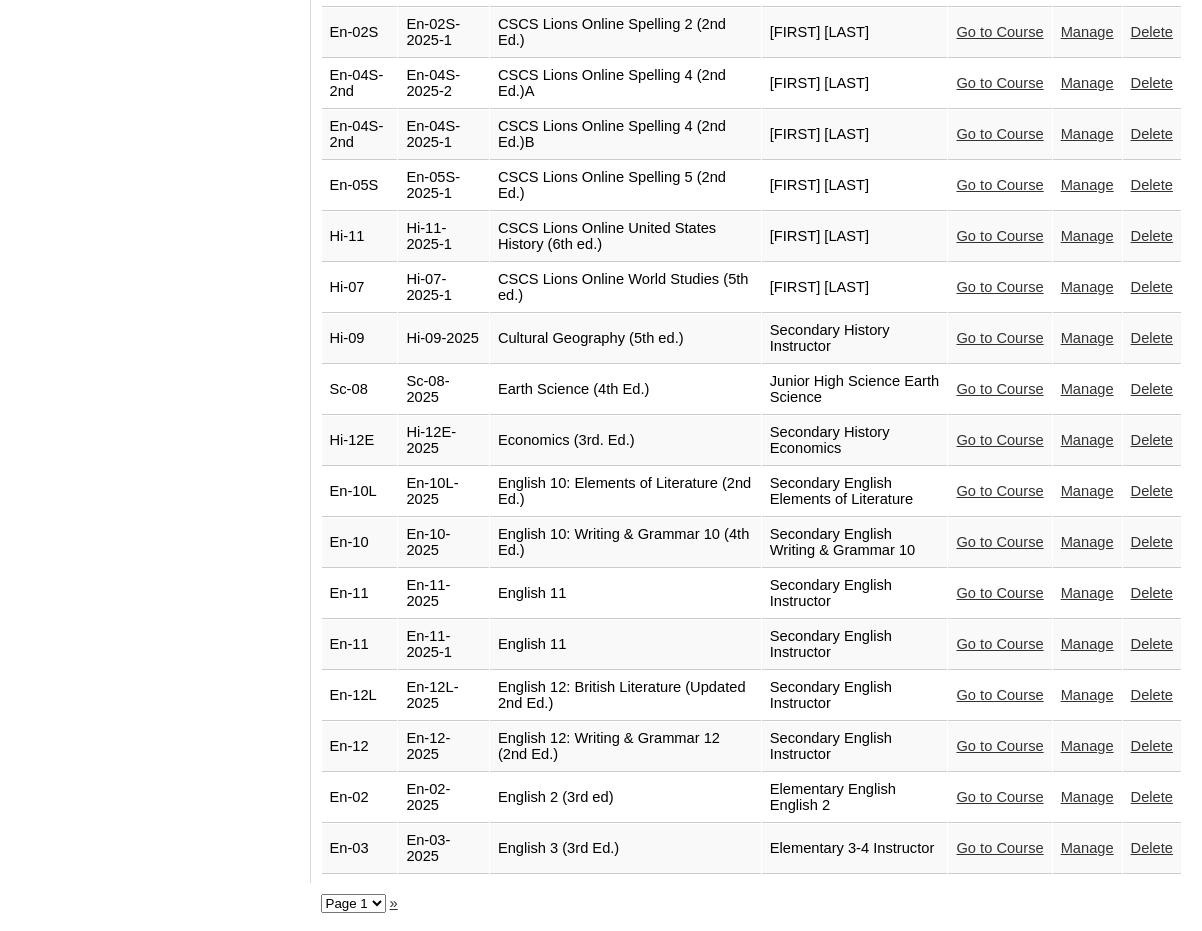 scroll, scrollTop: 4602, scrollLeft: 0, axis: vertical 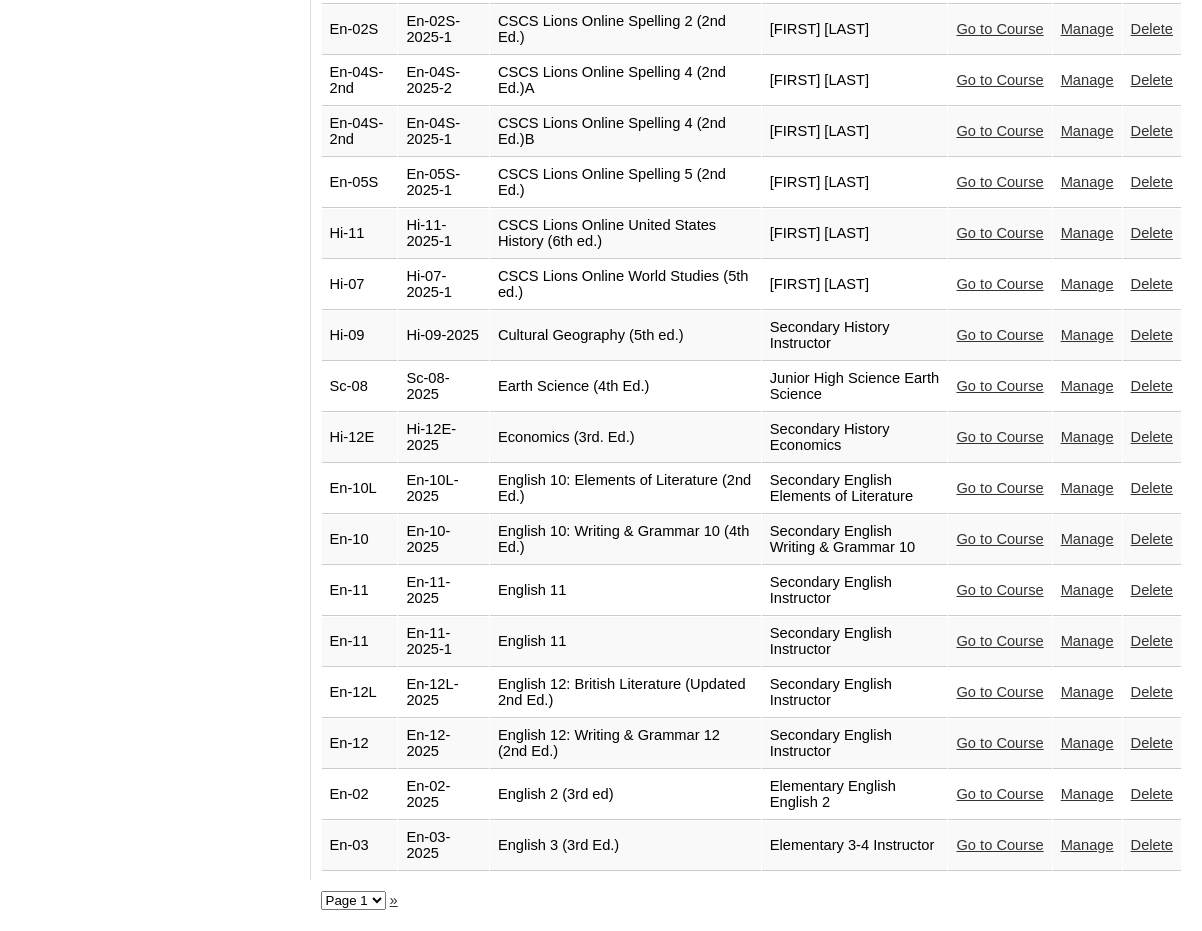 click on "»" at bounding box center [394, 900] 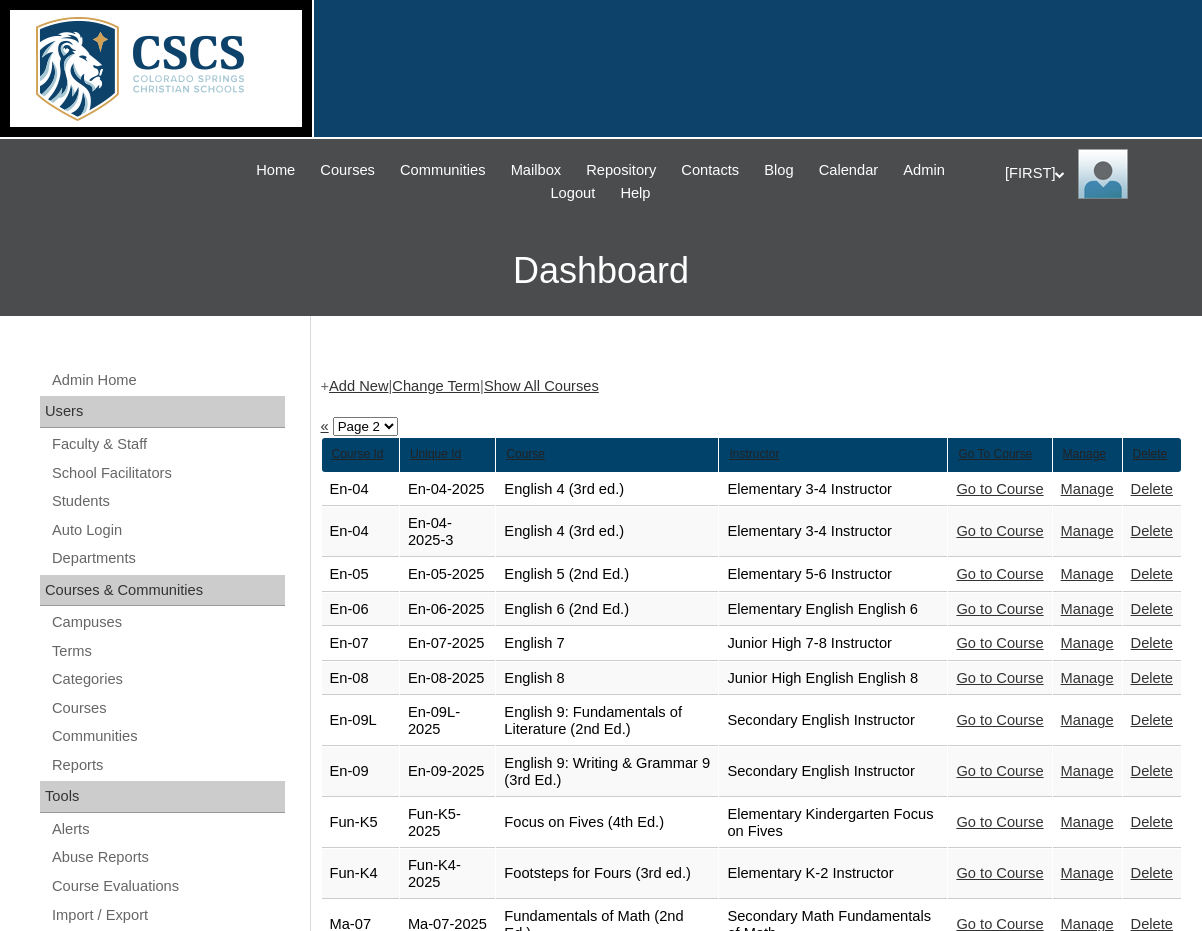 scroll, scrollTop: 0, scrollLeft: 0, axis: both 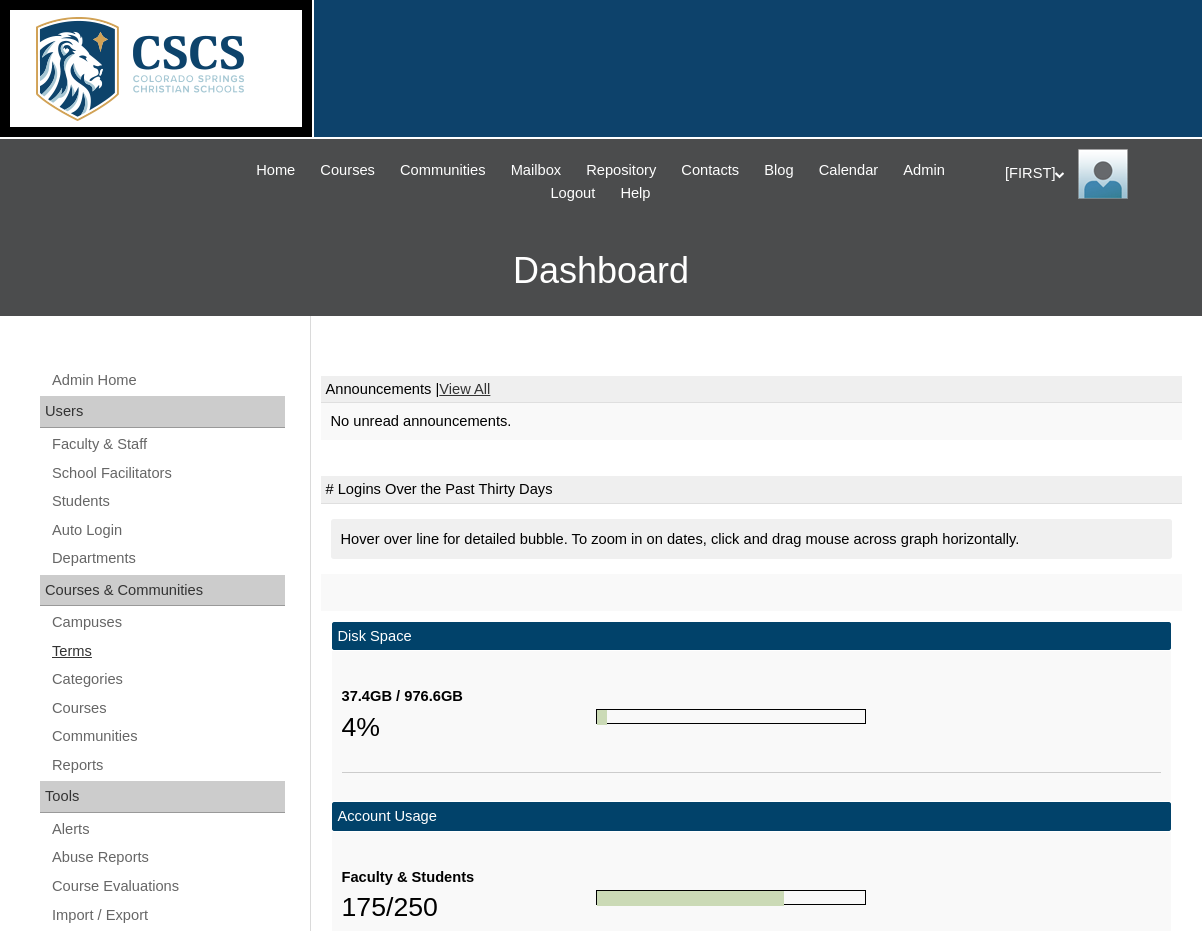 click on "Terms" at bounding box center [167, 651] 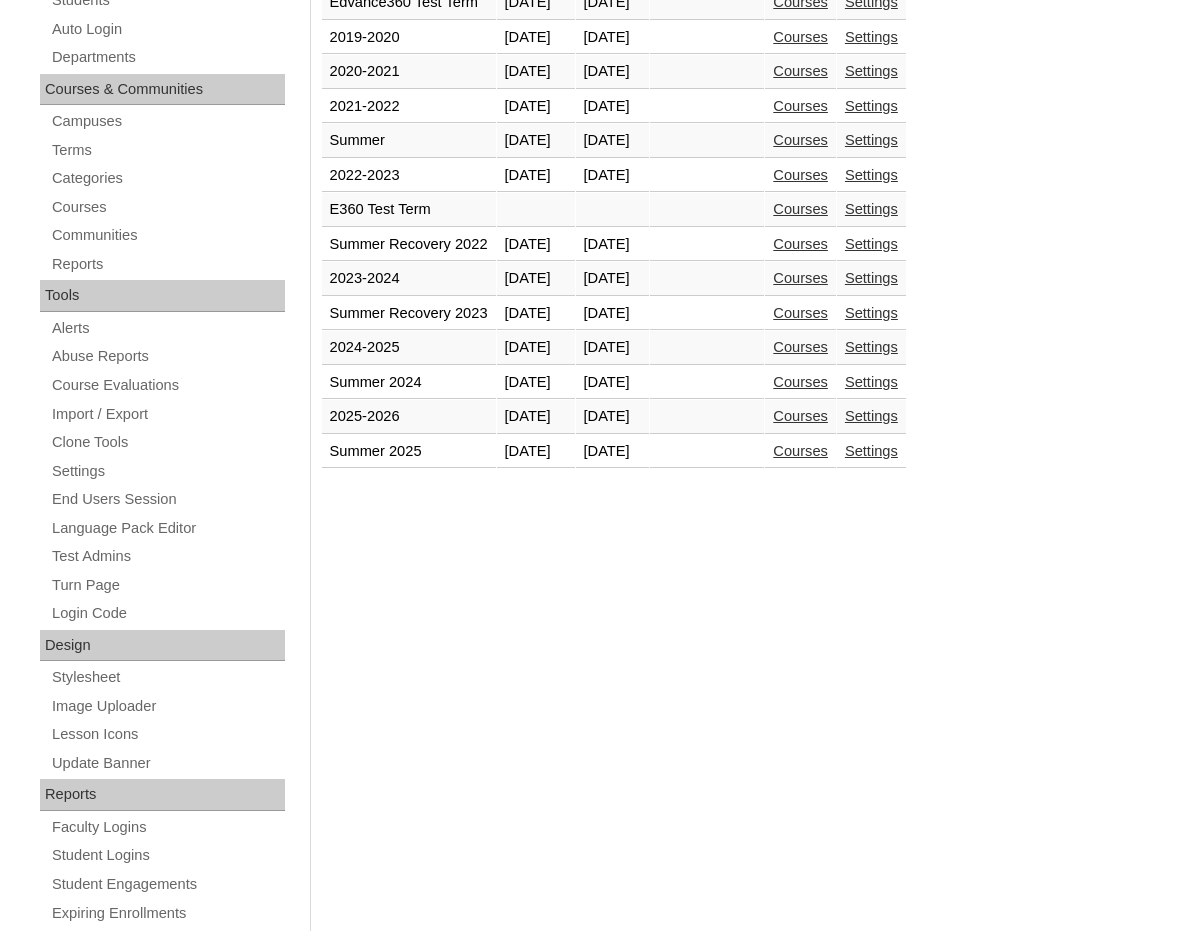 scroll, scrollTop: 600, scrollLeft: 0, axis: vertical 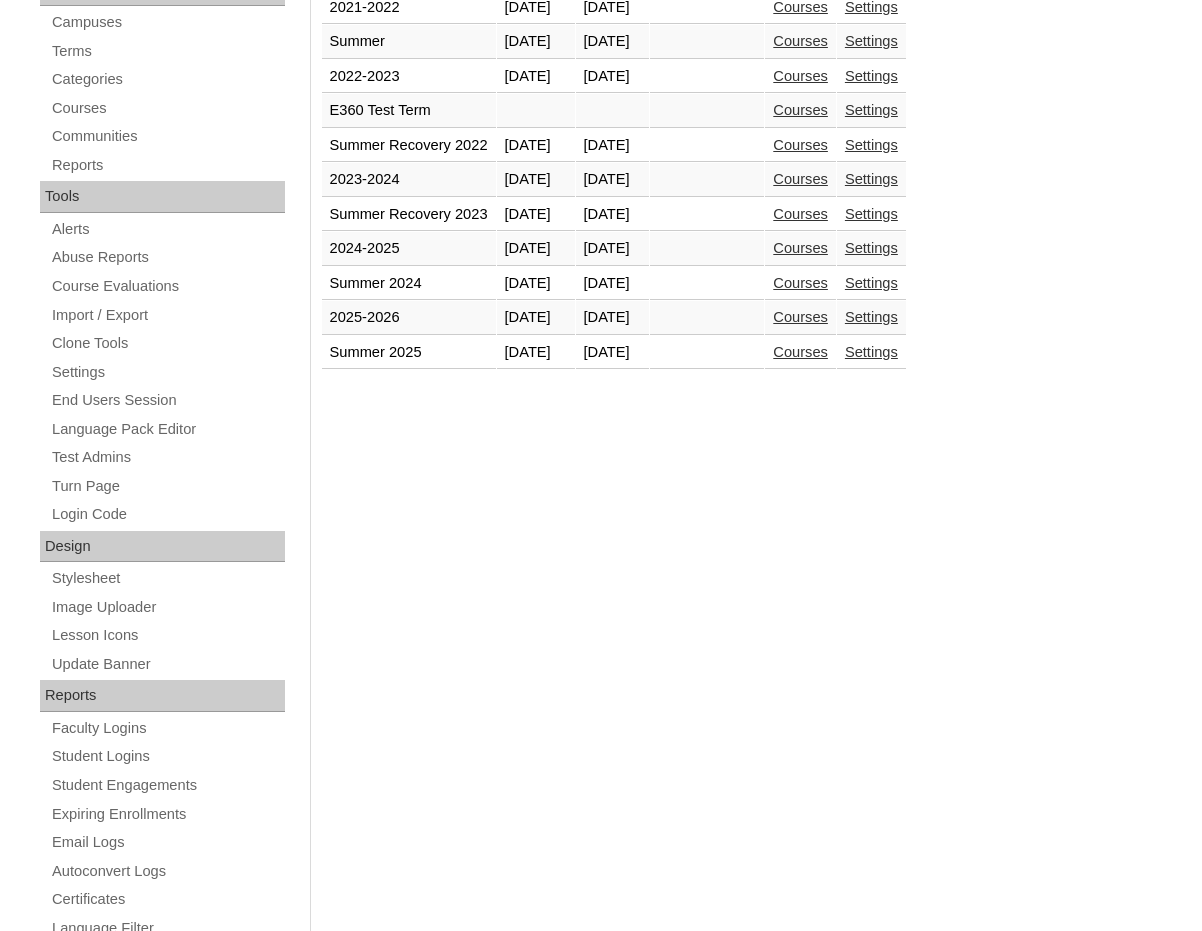 click on "Courses" at bounding box center (800, 317) 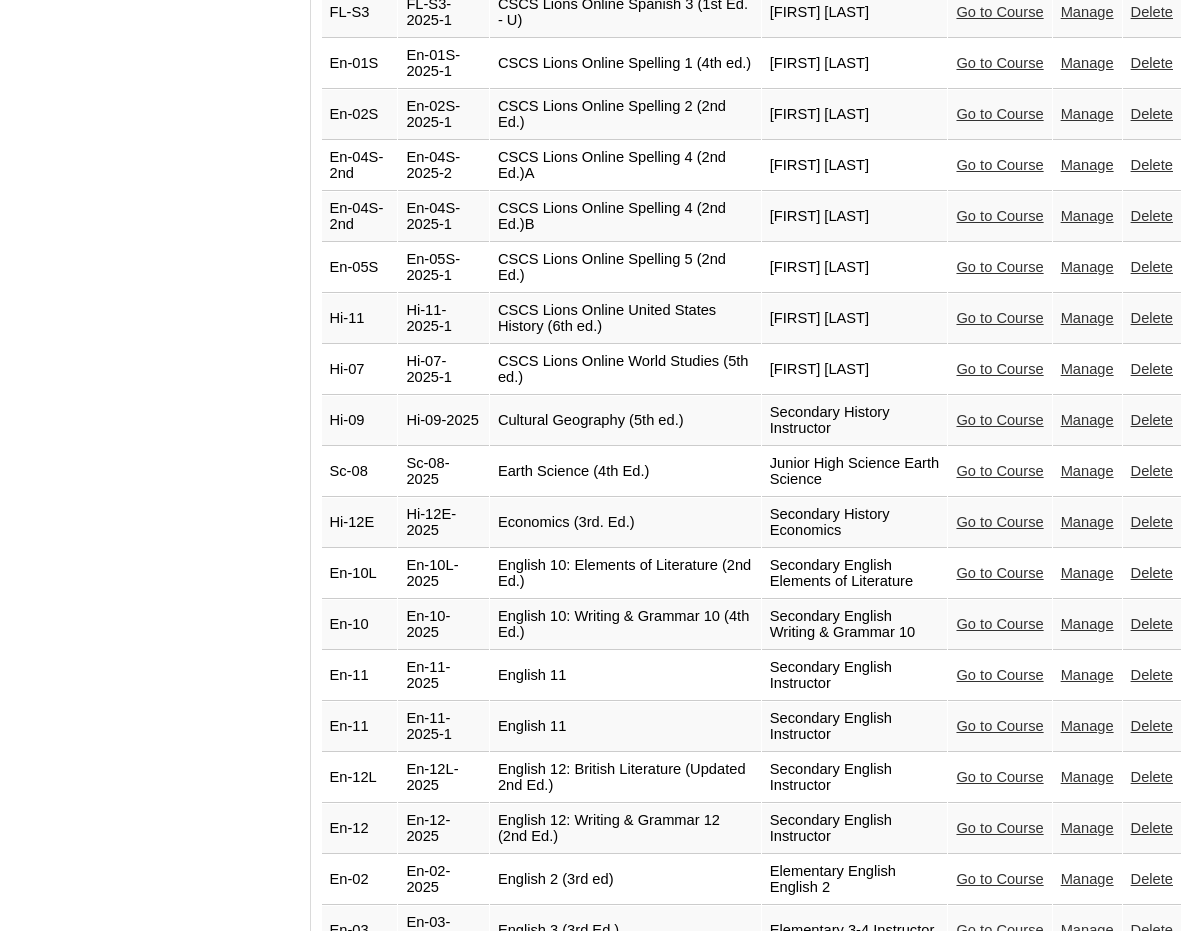 scroll, scrollTop: 4602, scrollLeft: 0, axis: vertical 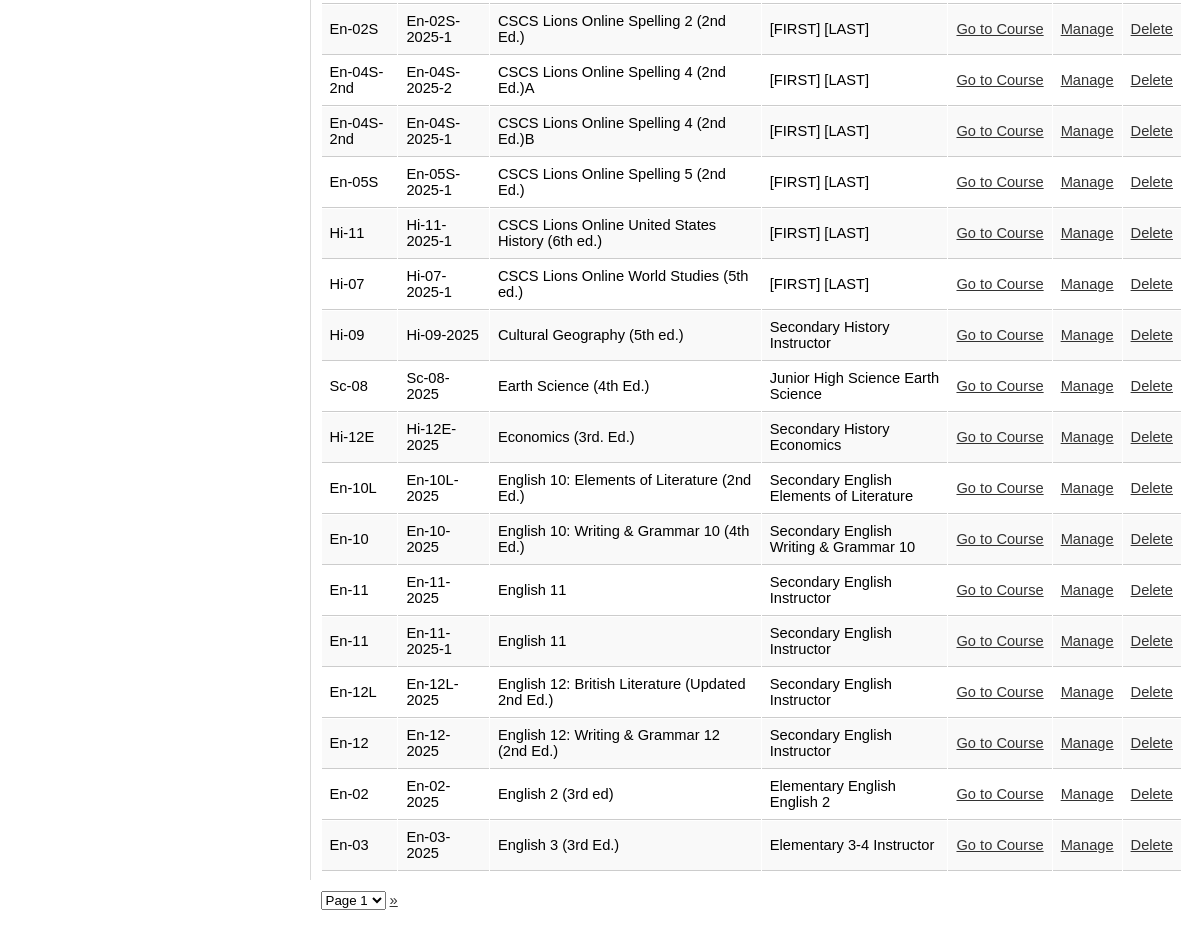 click on "Page 1 Page 2" at bounding box center [353, 900] 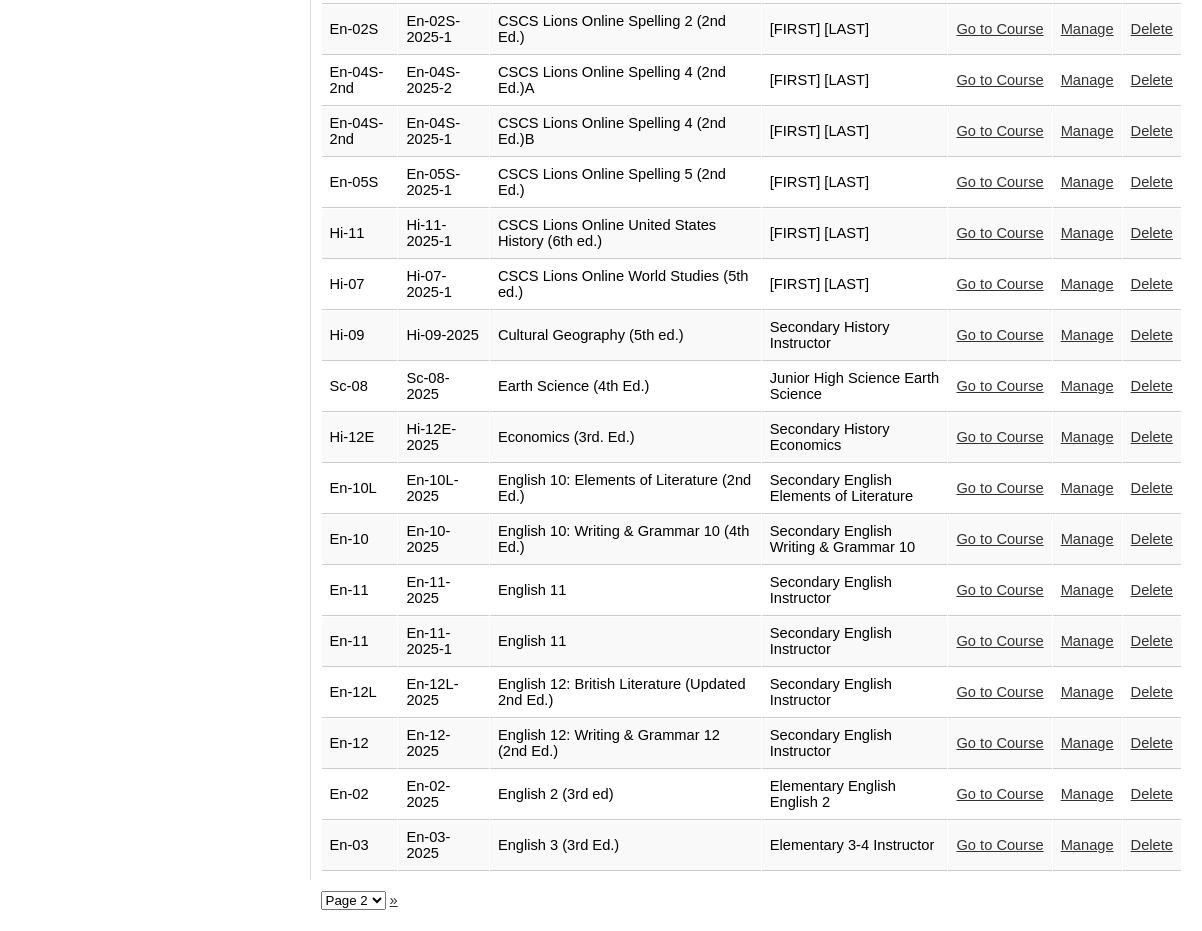 click on "Page 1 Page 2" at bounding box center [353, 900] 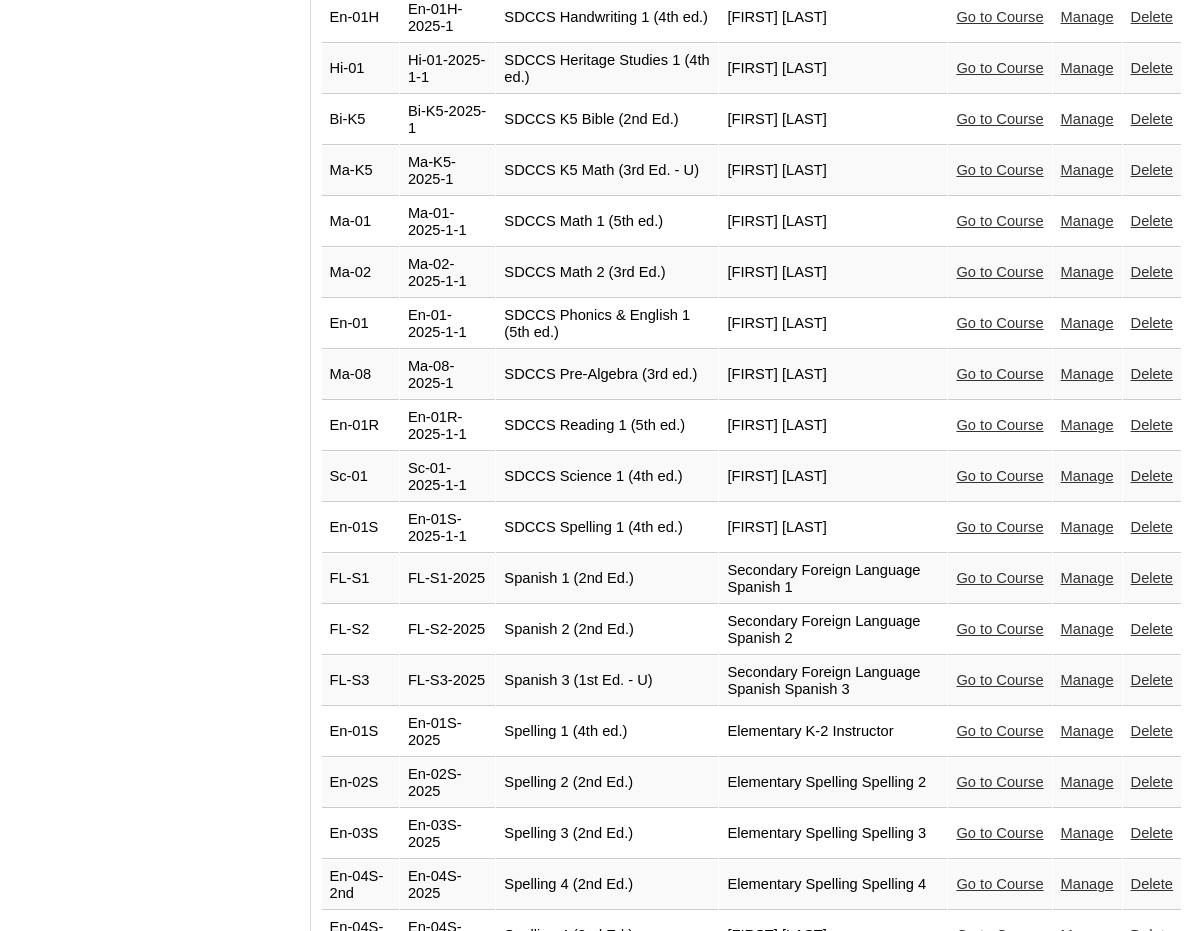 scroll, scrollTop: 3997, scrollLeft: 0, axis: vertical 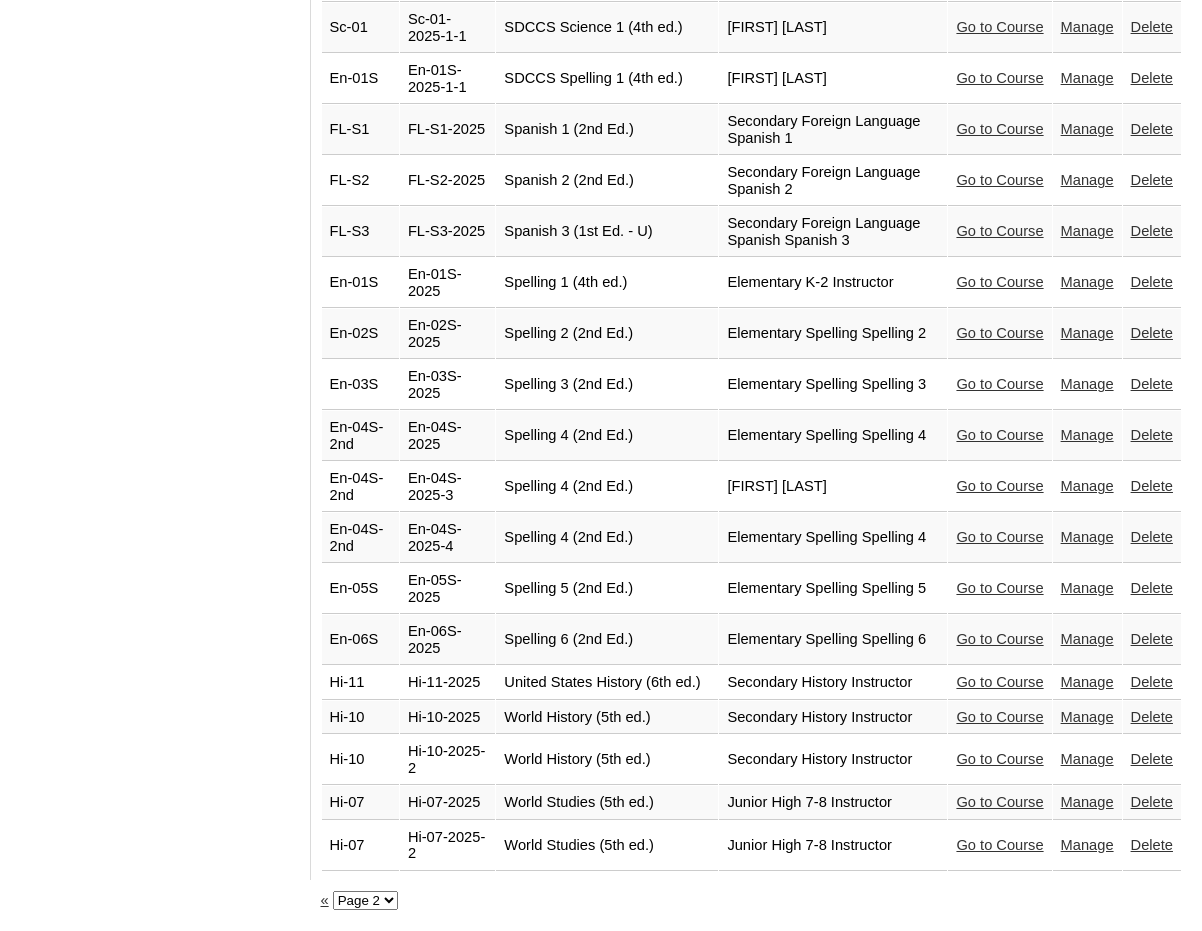 click on "Go to Course" at bounding box center [999, 639] 